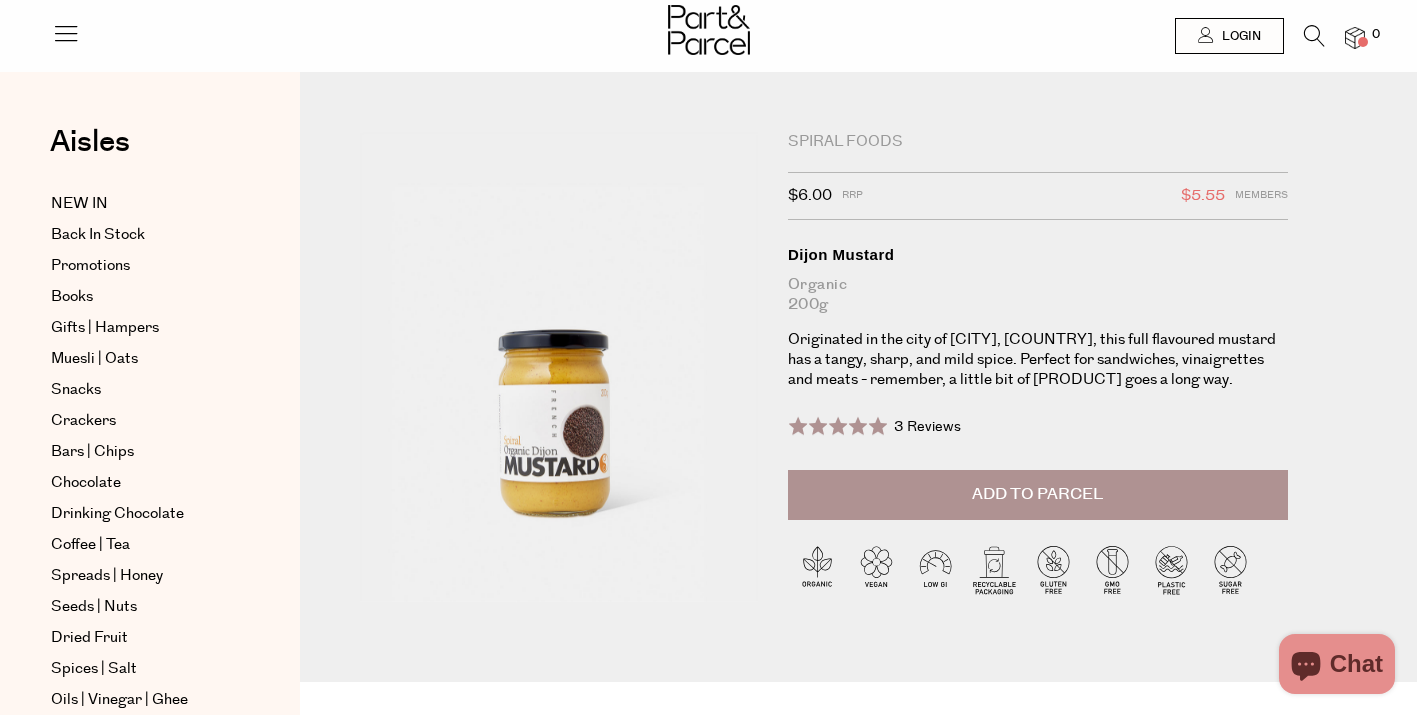 scroll, scrollTop: 0, scrollLeft: 0, axis: both 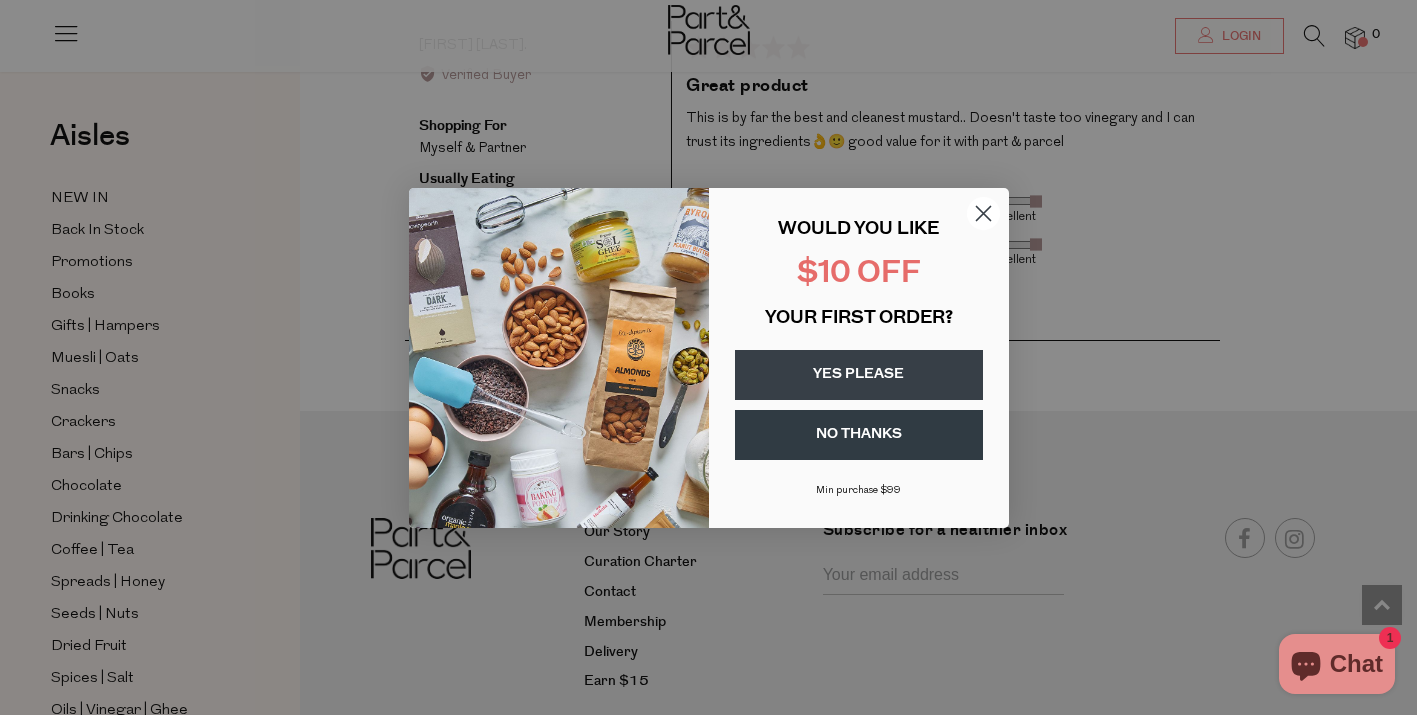 click 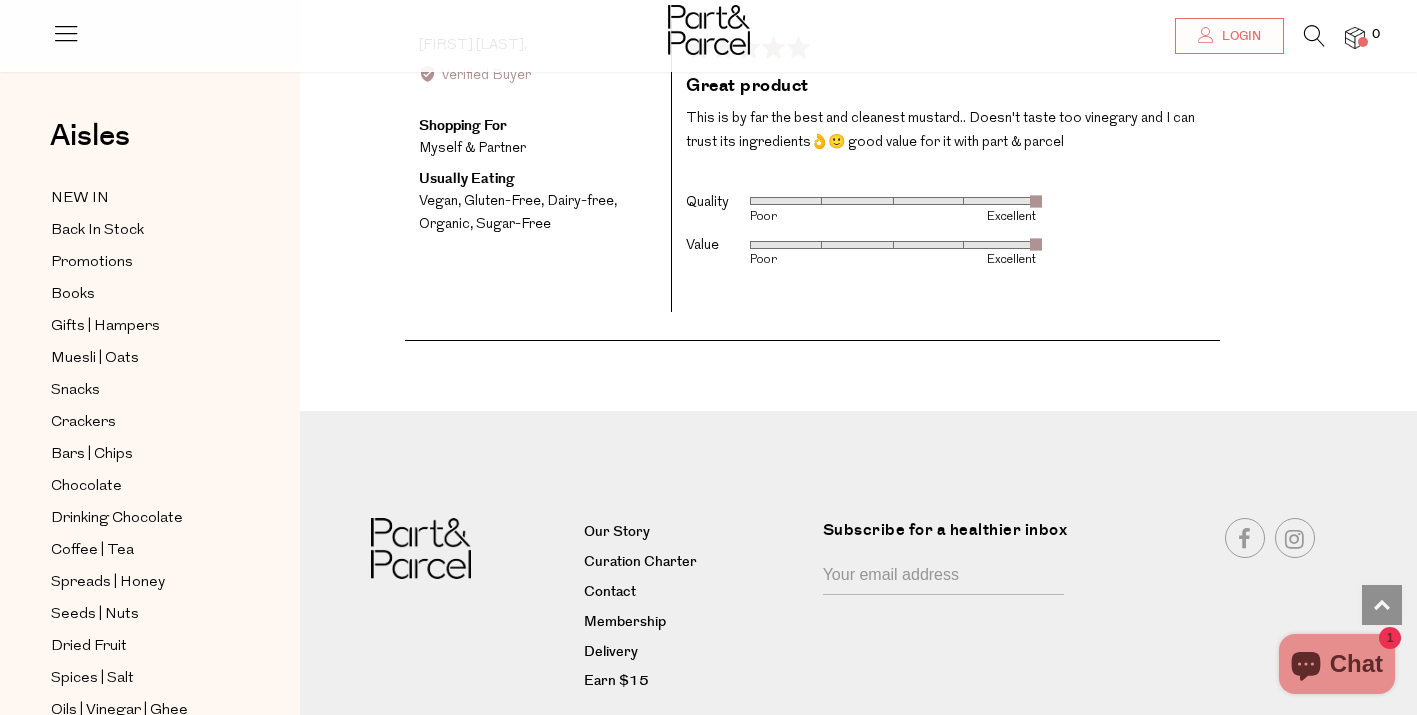 scroll, scrollTop: 3422, scrollLeft: 0, axis: vertical 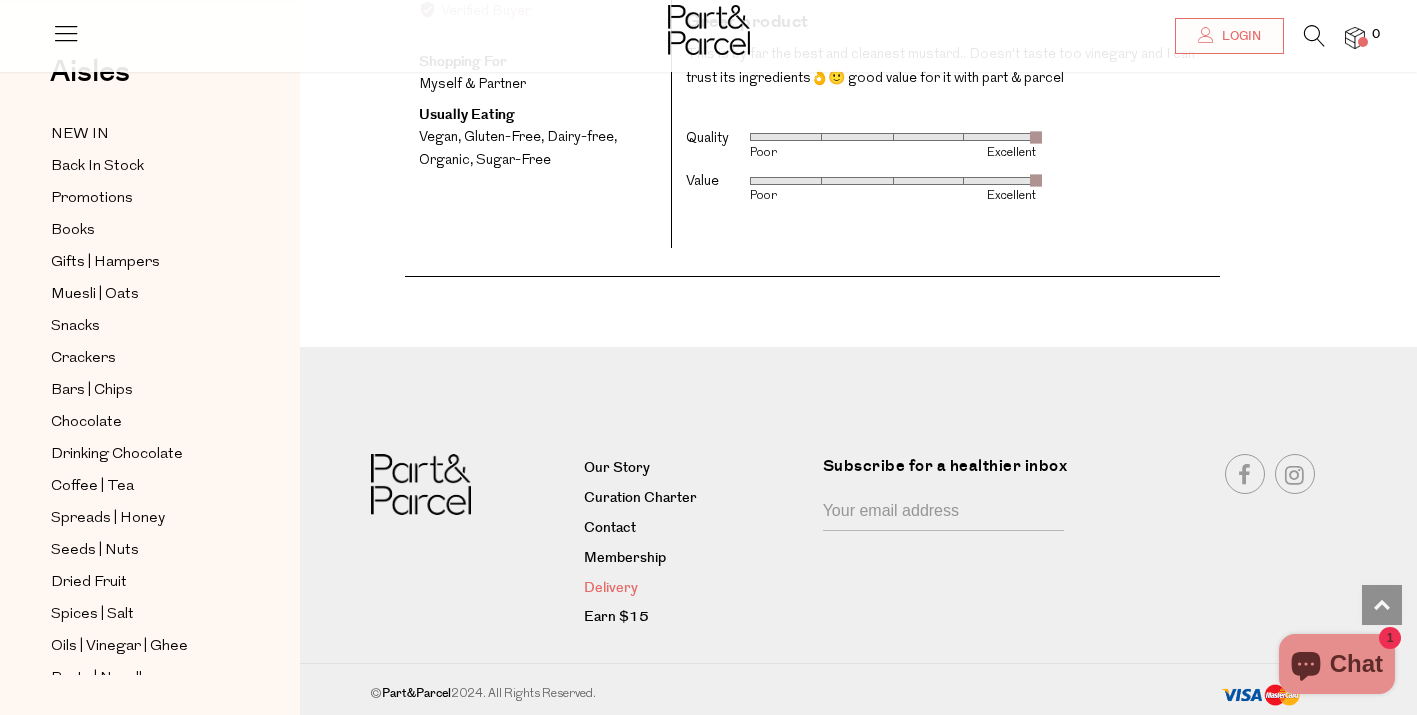 click on "Delivery" at bounding box center (696, 589) 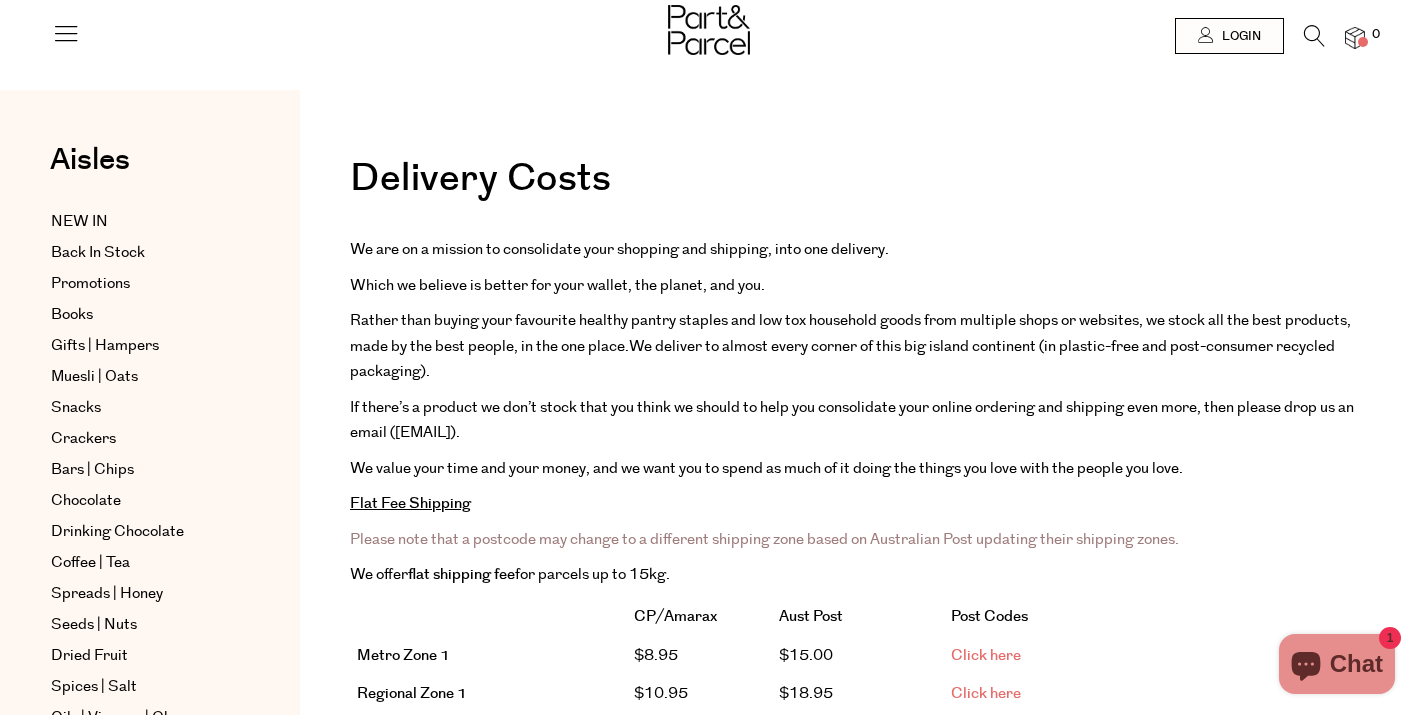 scroll, scrollTop: 0, scrollLeft: 0, axis: both 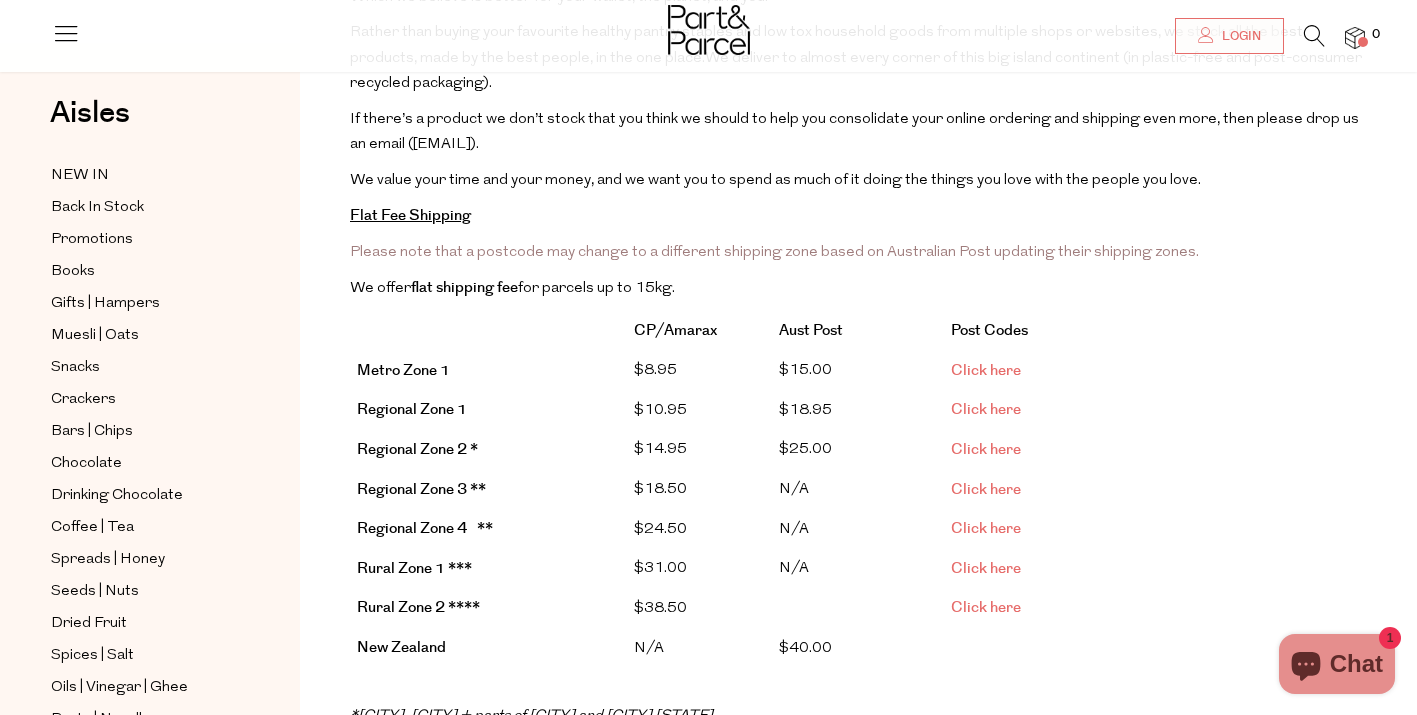 click on "Click here" at bounding box center [986, 370] 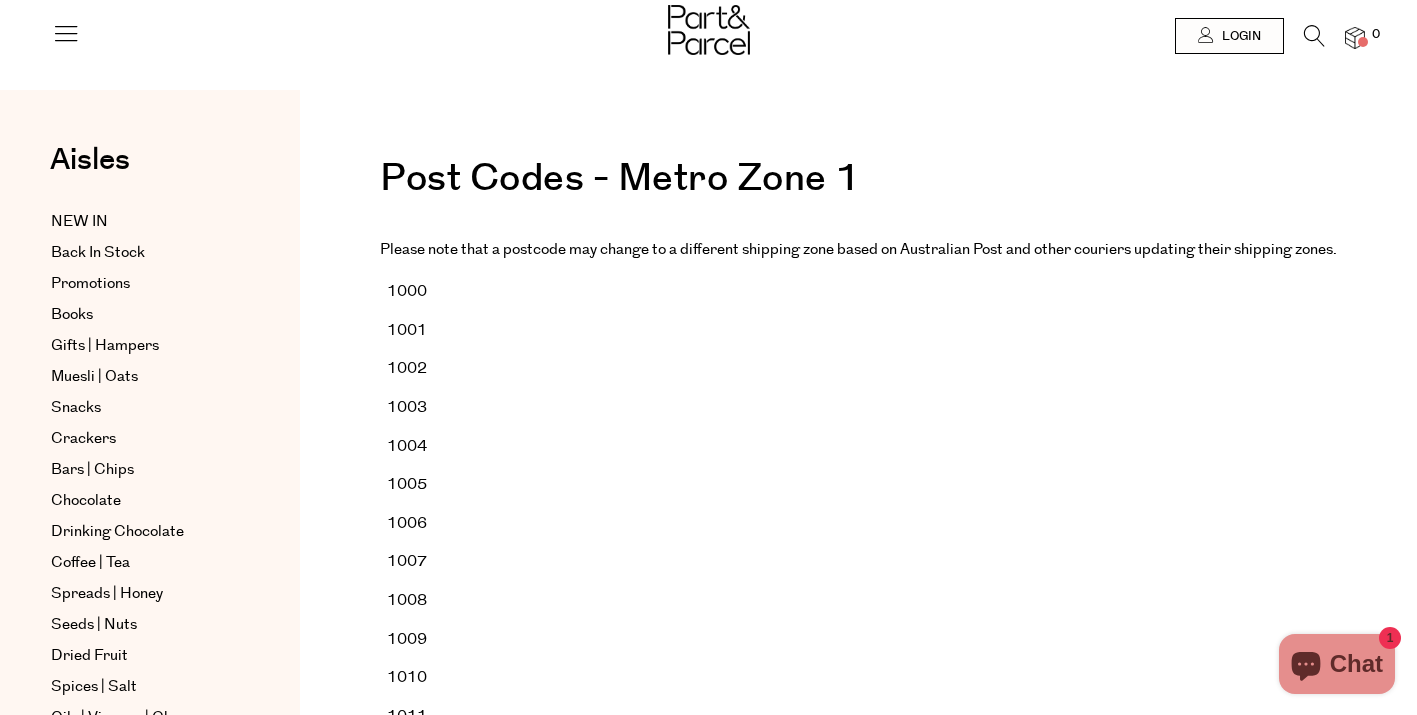 scroll, scrollTop: 0, scrollLeft: 0, axis: both 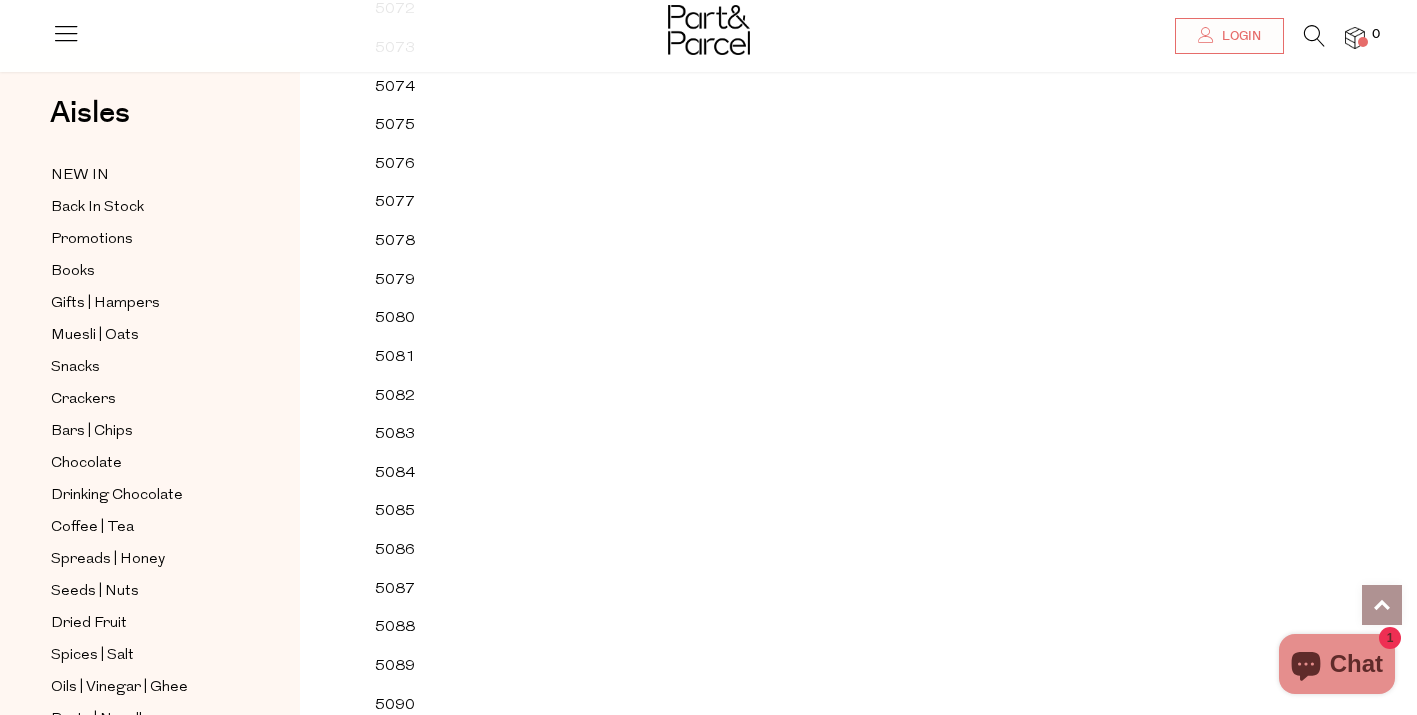 click at bounding box center (1382, 605) 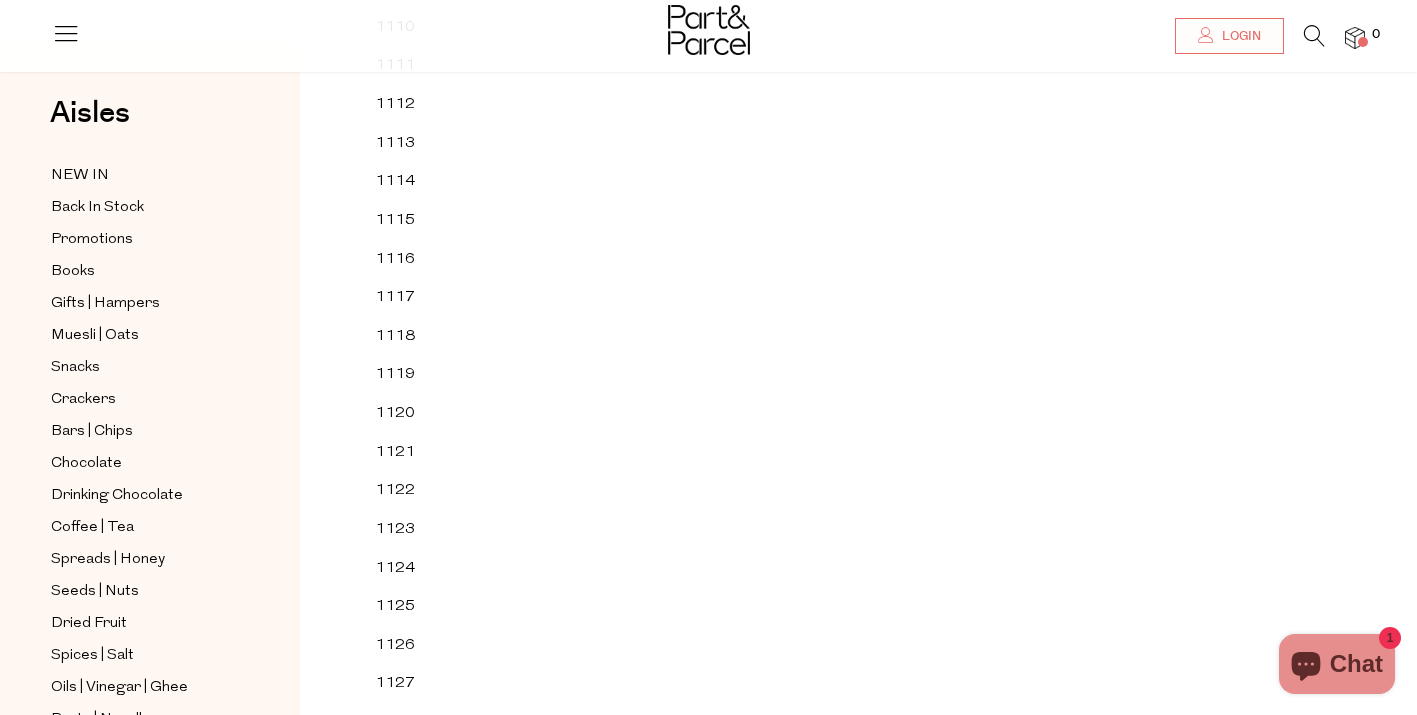 scroll, scrollTop: 0, scrollLeft: 0, axis: both 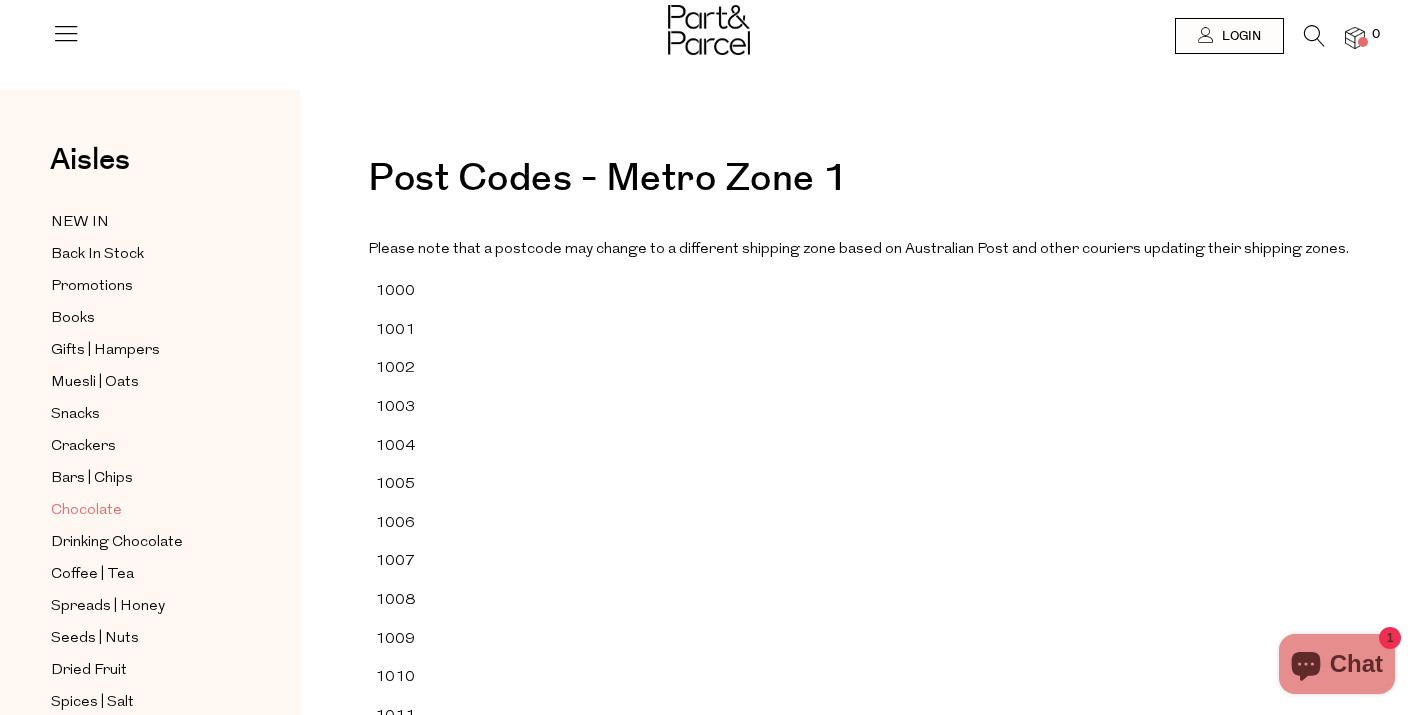click on "Chocolate" at bounding box center (86, 511) 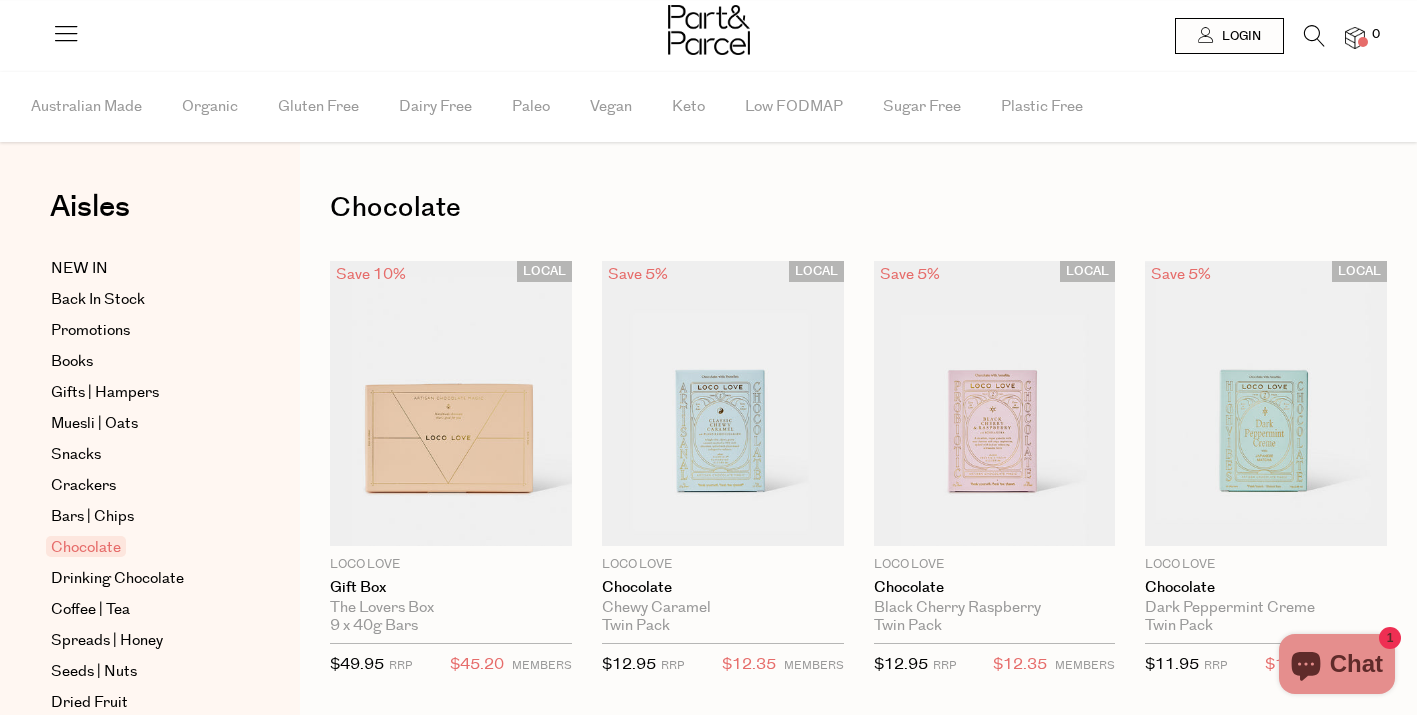 scroll, scrollTop: 0, scrollLeft: 0, axis: both 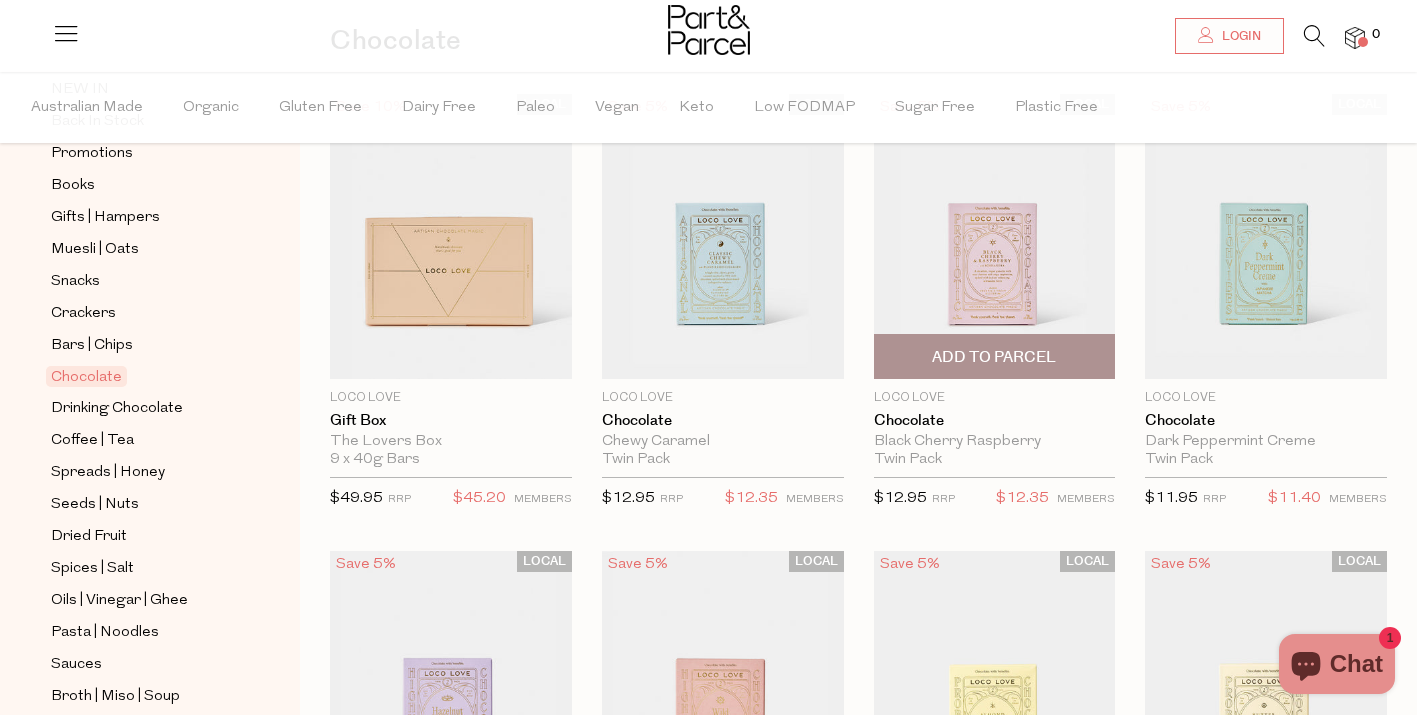 click at bounding box center (995, 236) 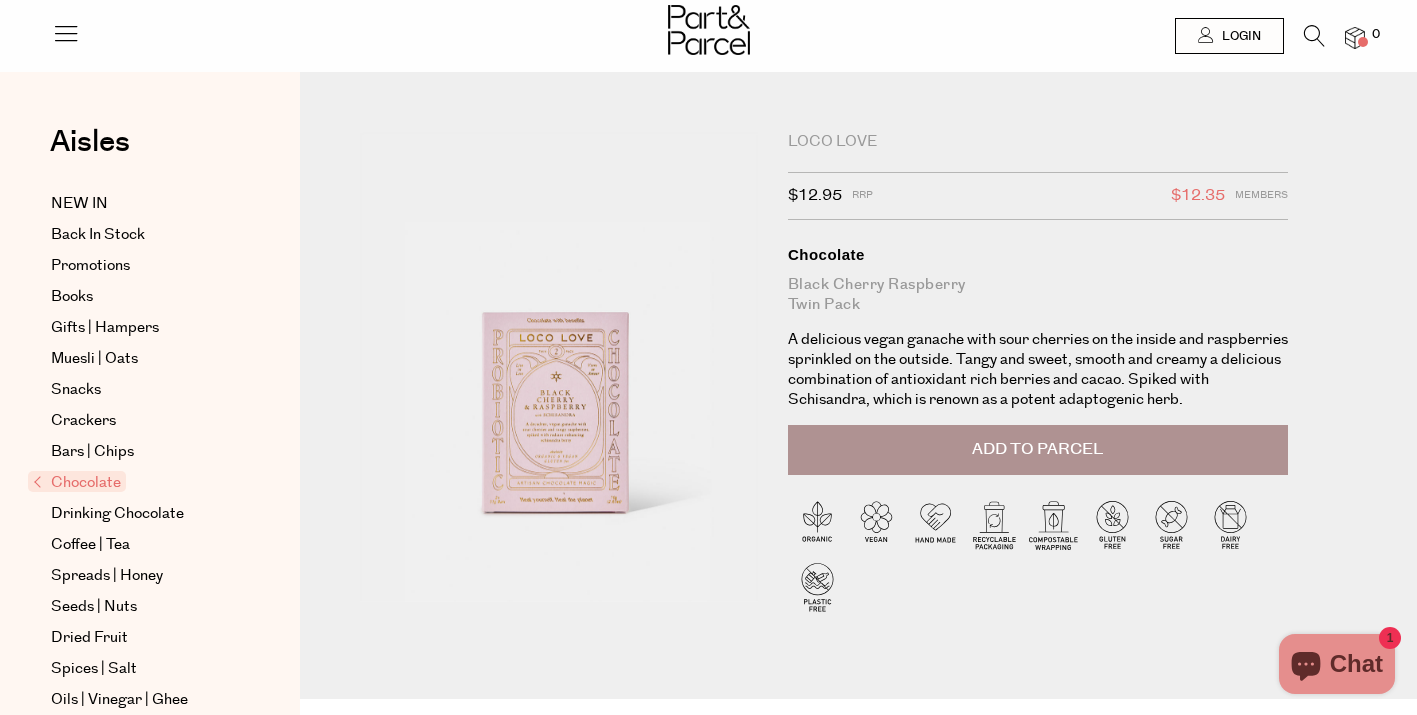 scroll, scrollTop: 0, scrollLeft: 0, axis: both 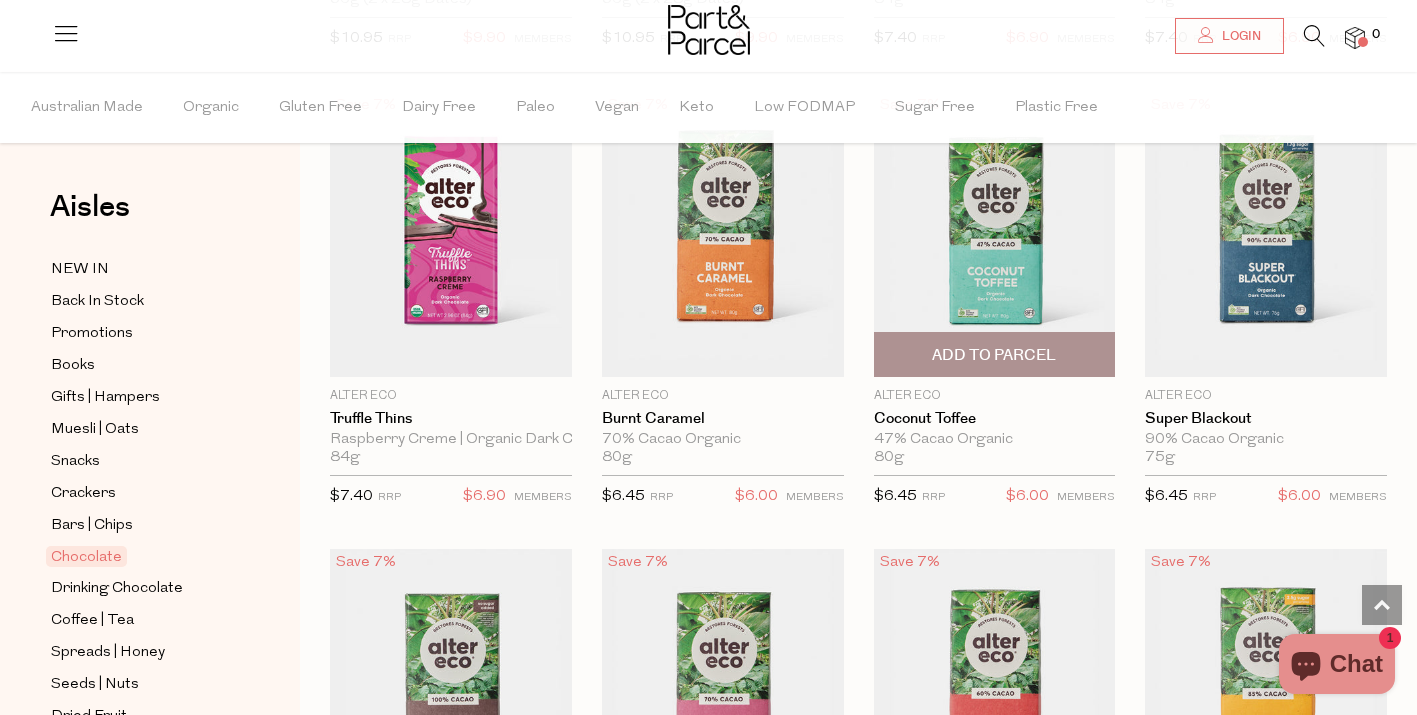 click at bounding box center [995, 234] 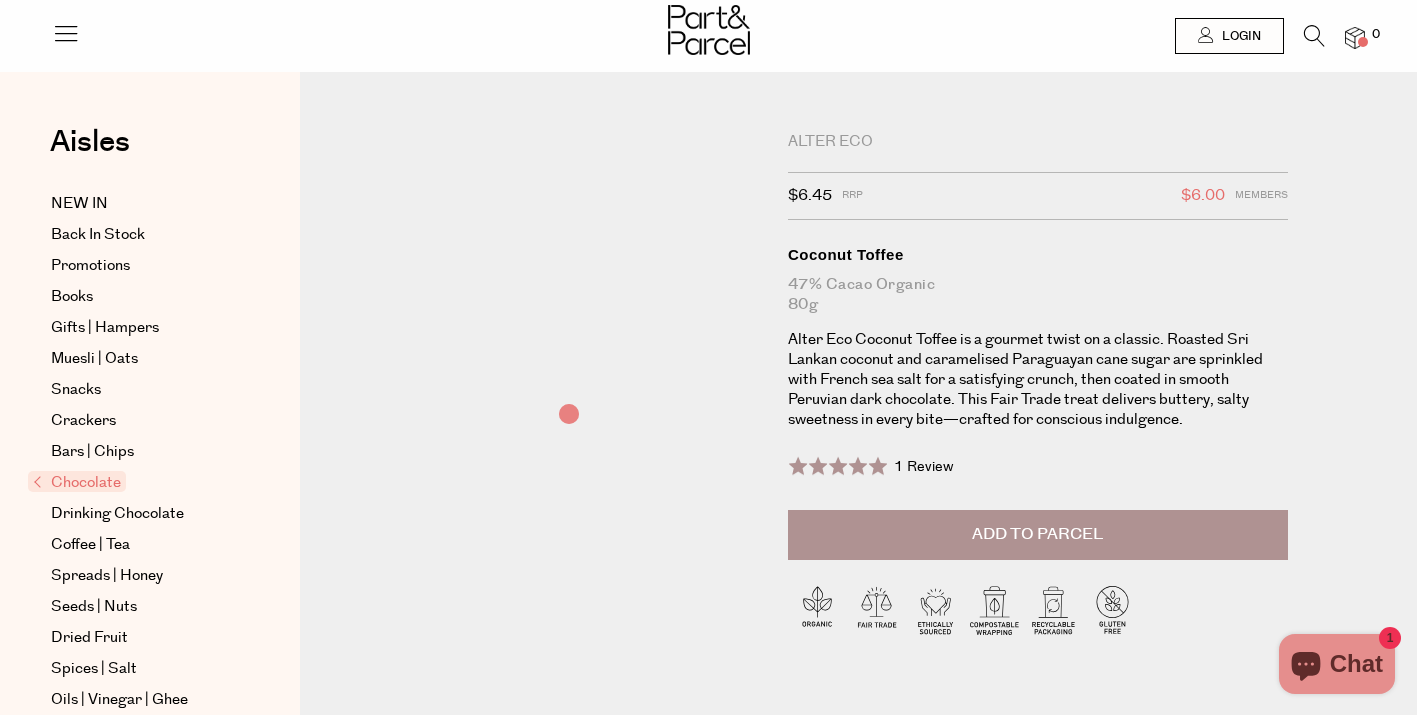 scroll, scrollTop: 0, scrollLeft: 0, axis: both 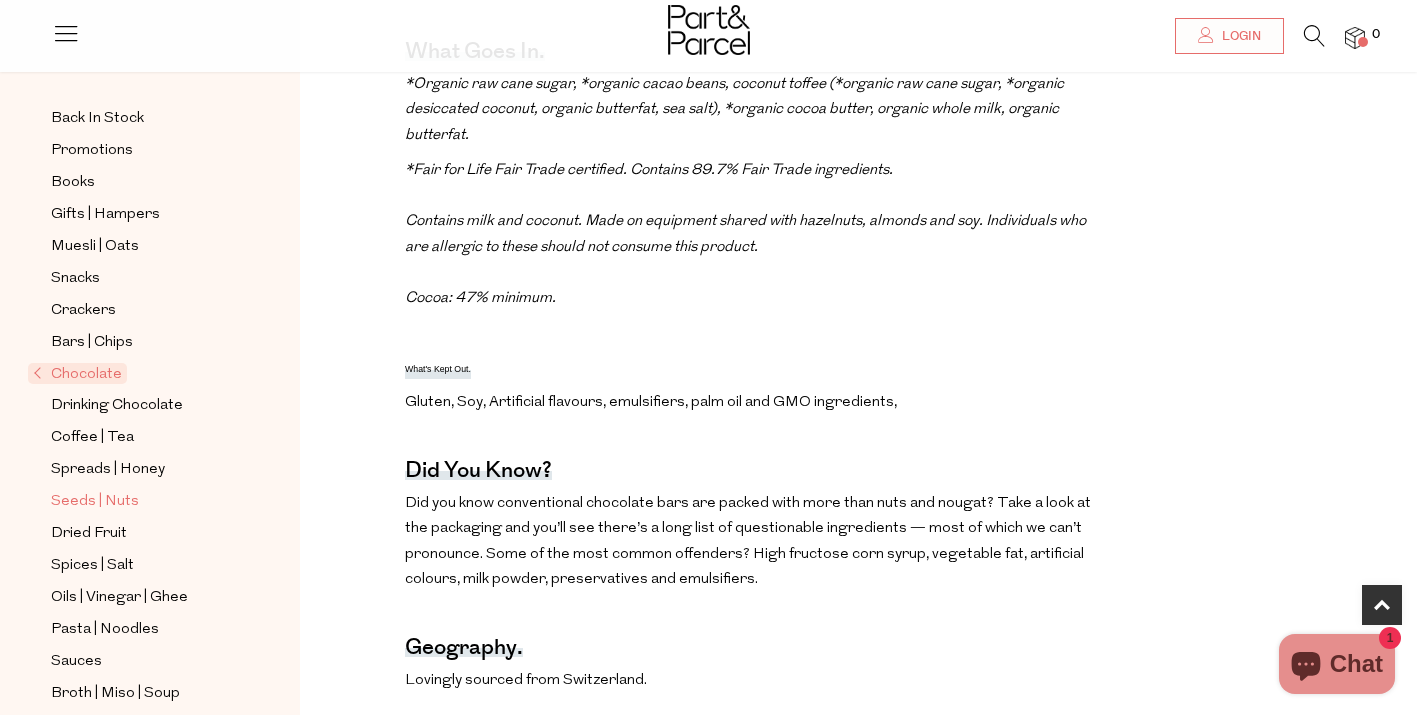 click on "Seeds | Nuts" at bounding box center [95, 502] 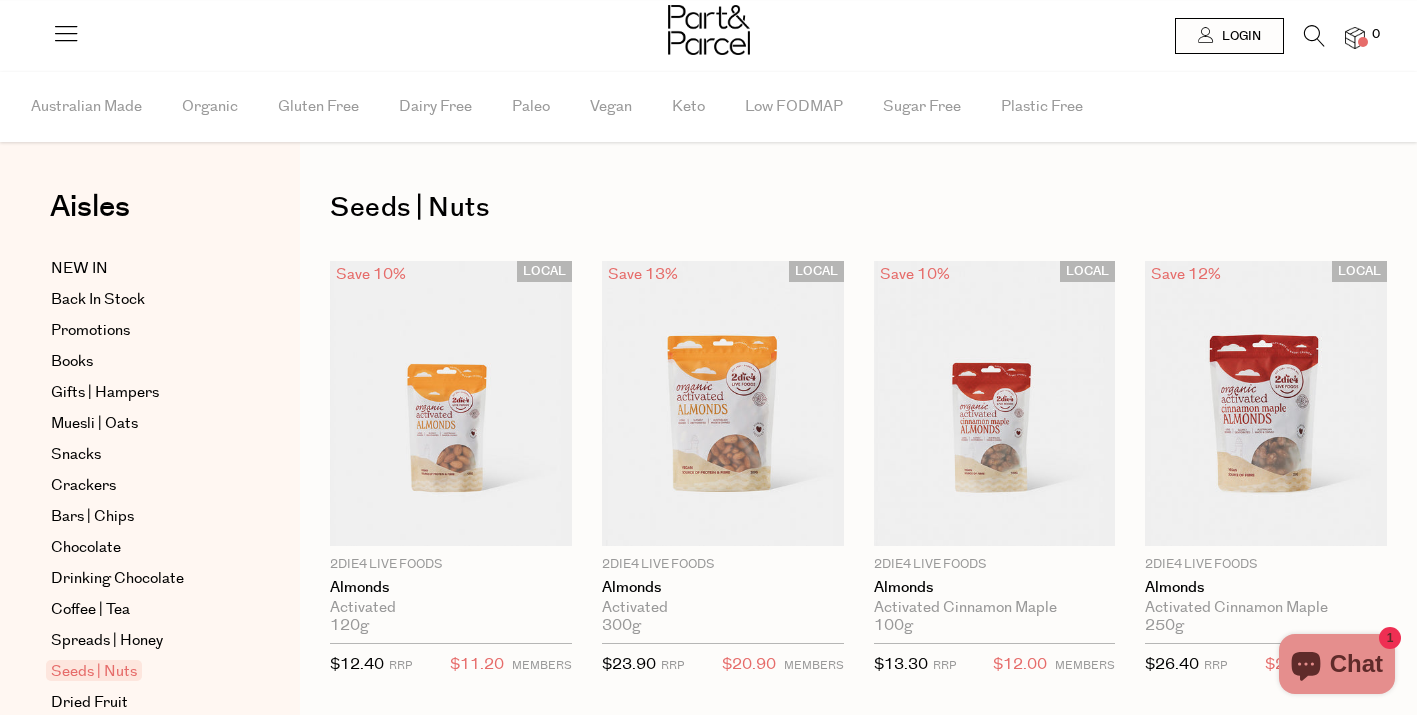 scroll, scrollTop: 0, scrollLeft: 0, axis: both 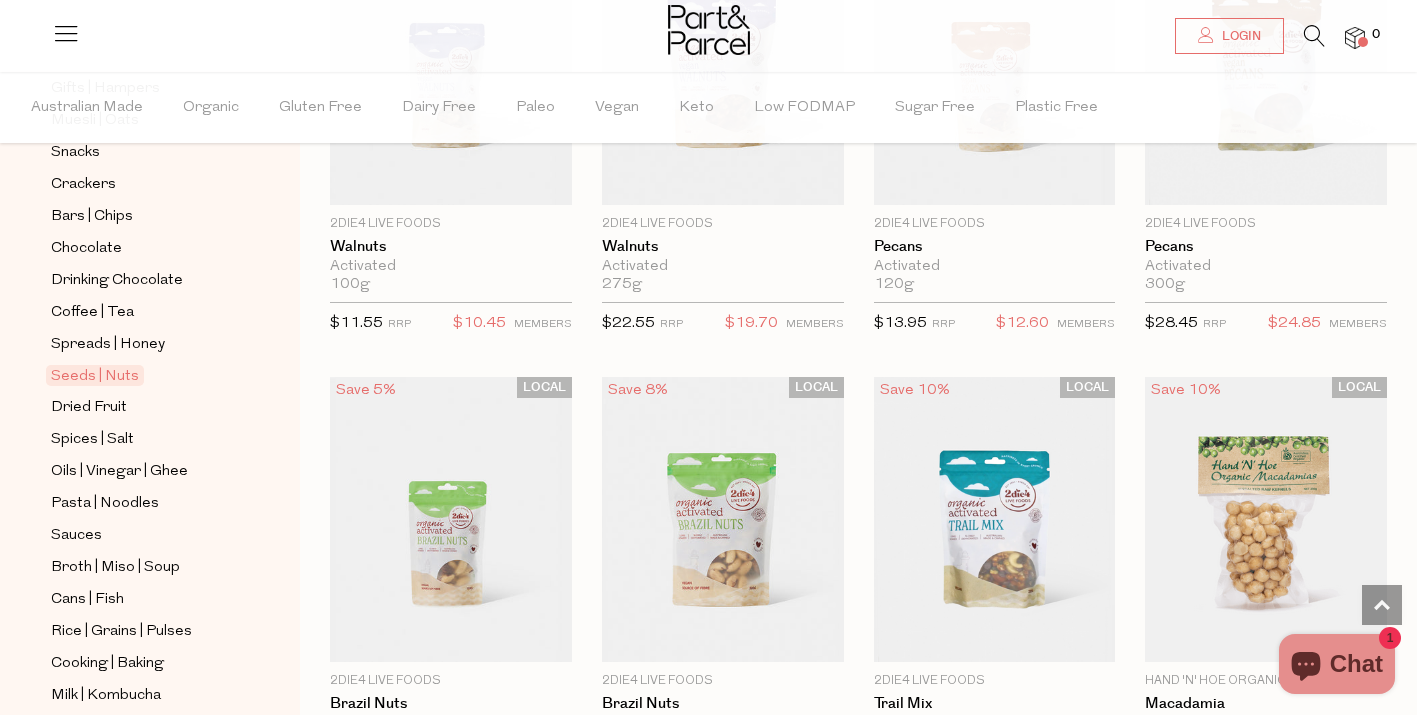 click at bounding box center [1314, 36] 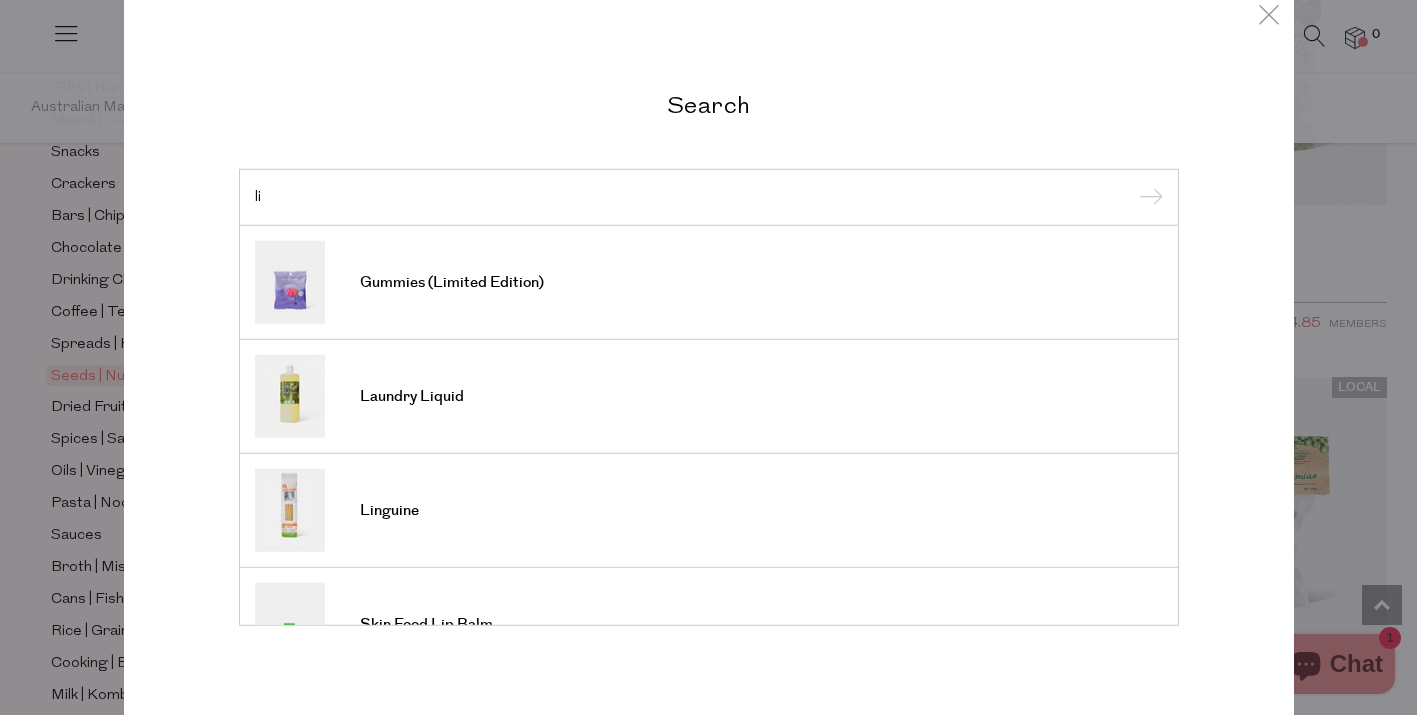 type on "l" 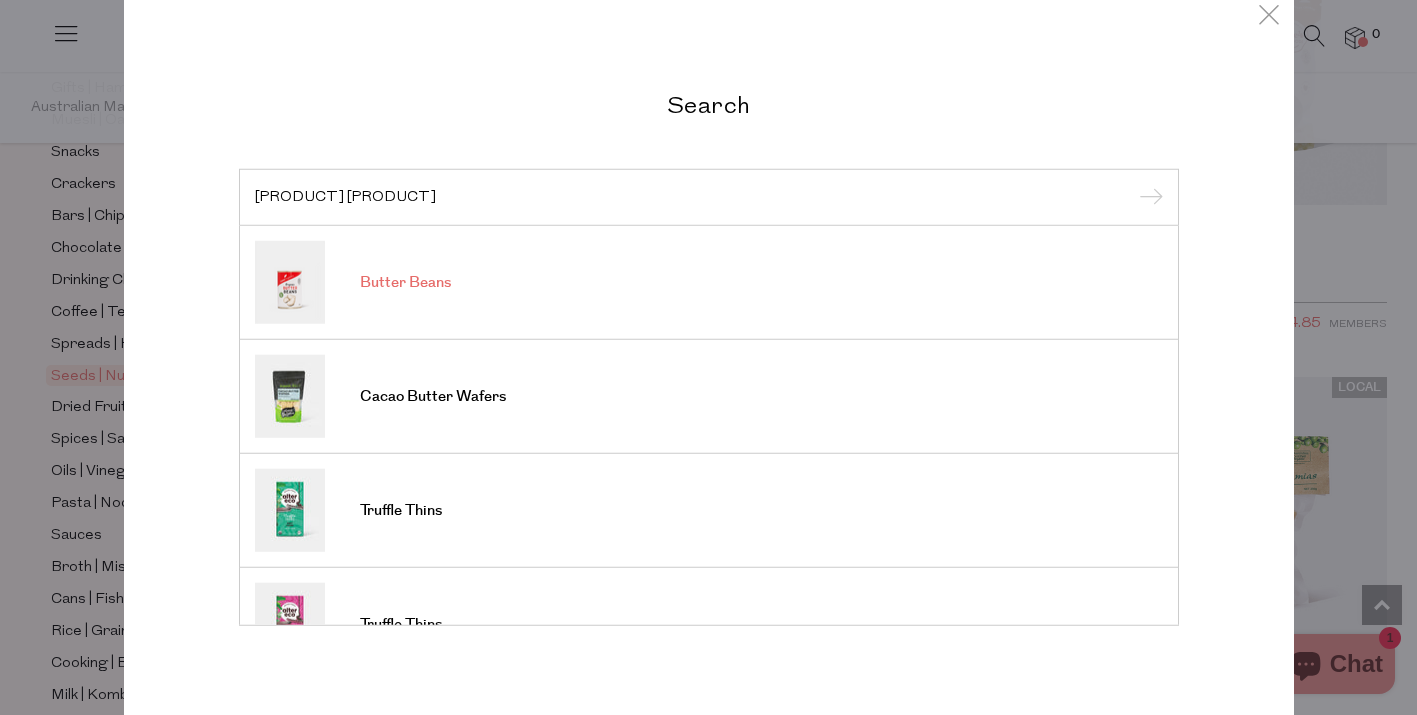 type on "butter beans" 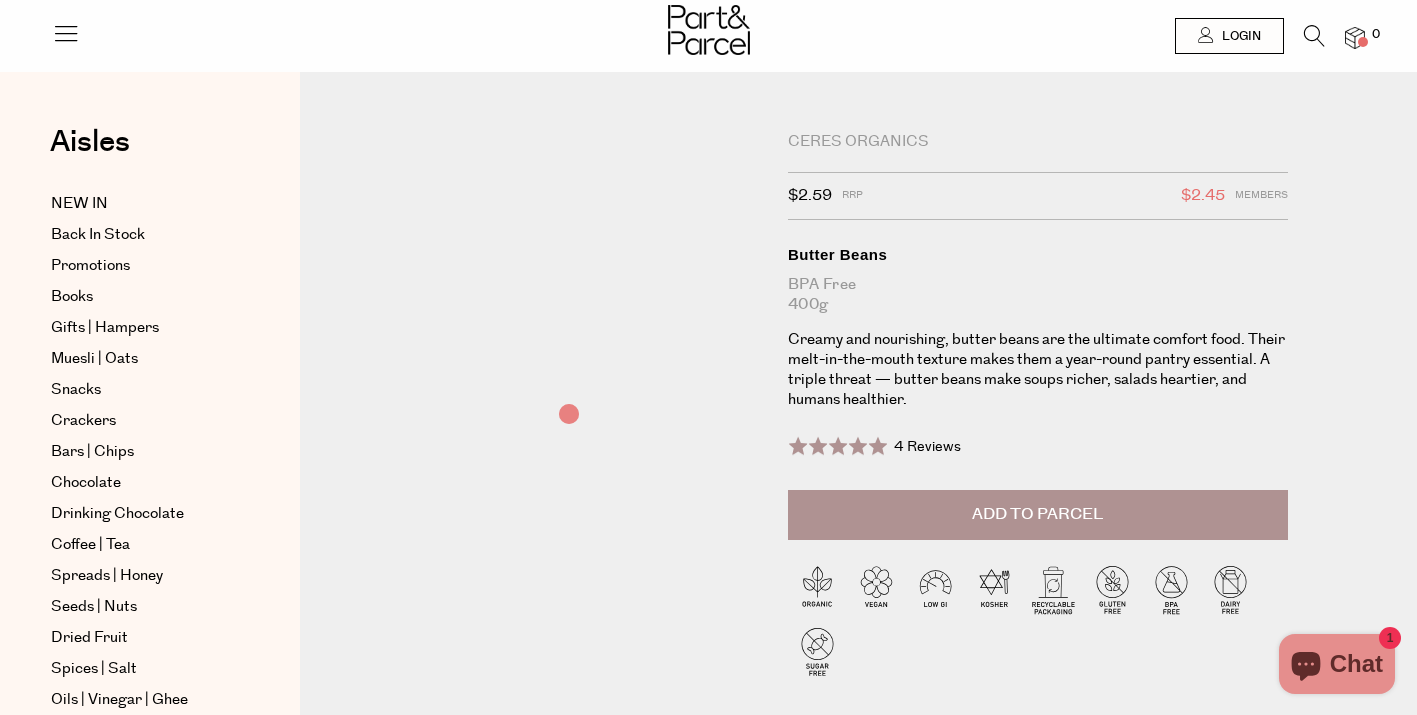 scroll, scrollTop: 0, scrollLeft: 0, axis: both 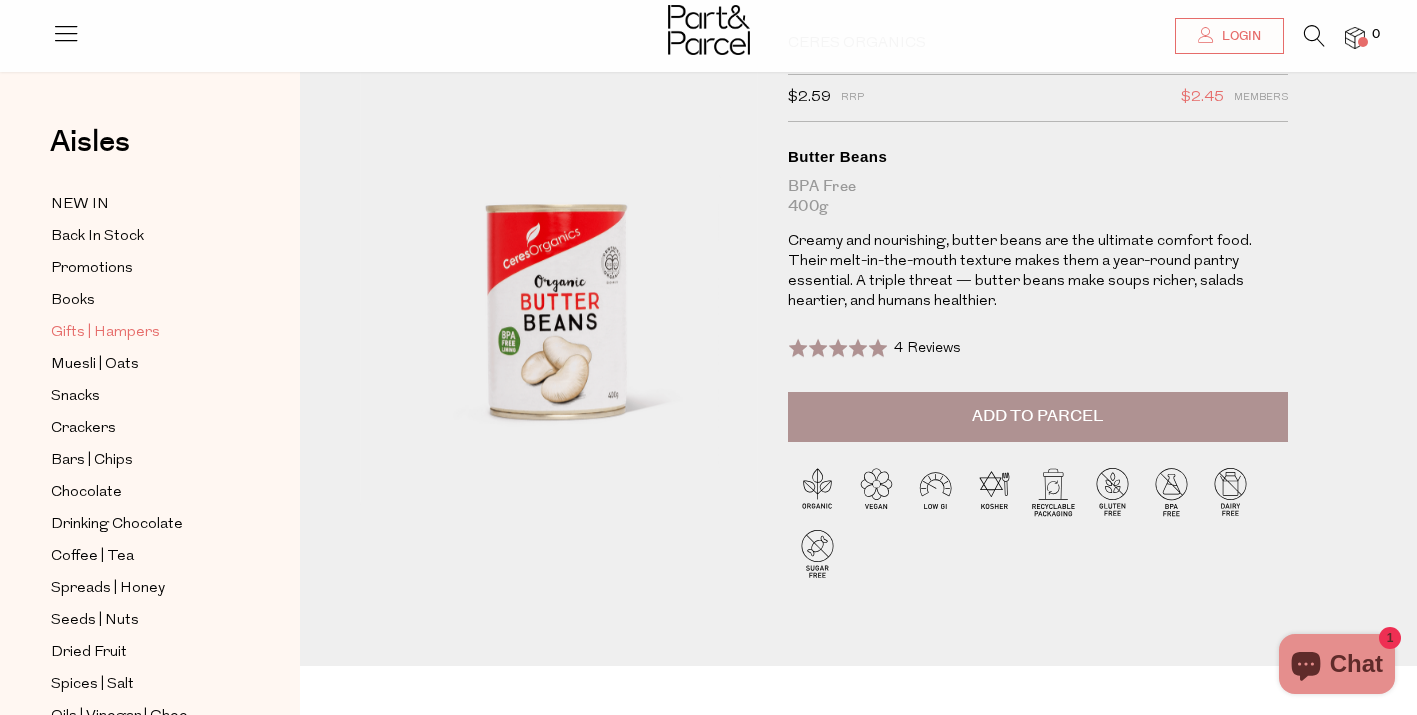 click on "Gifts | Hampers" at bounding box center [105, 333] 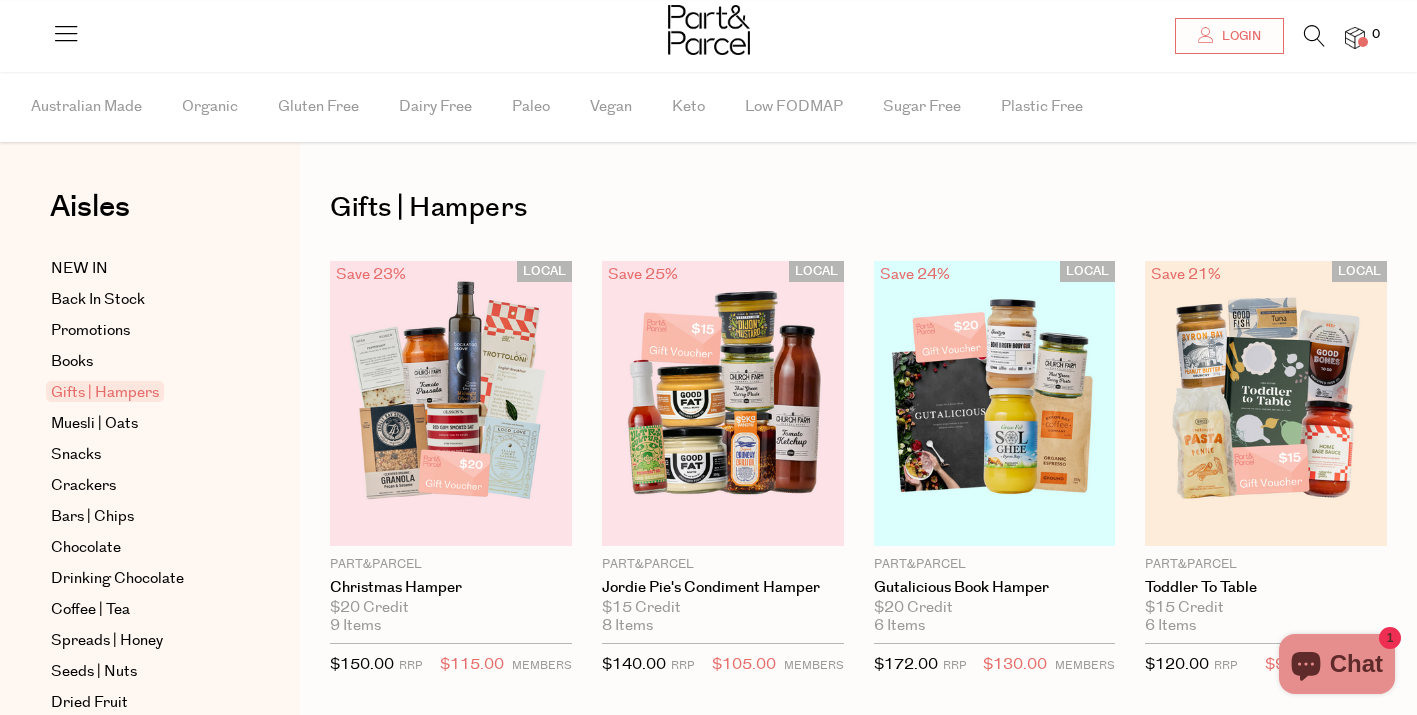 scroll, scrollTop: 110, scrollLeft: 0, axis: vertical 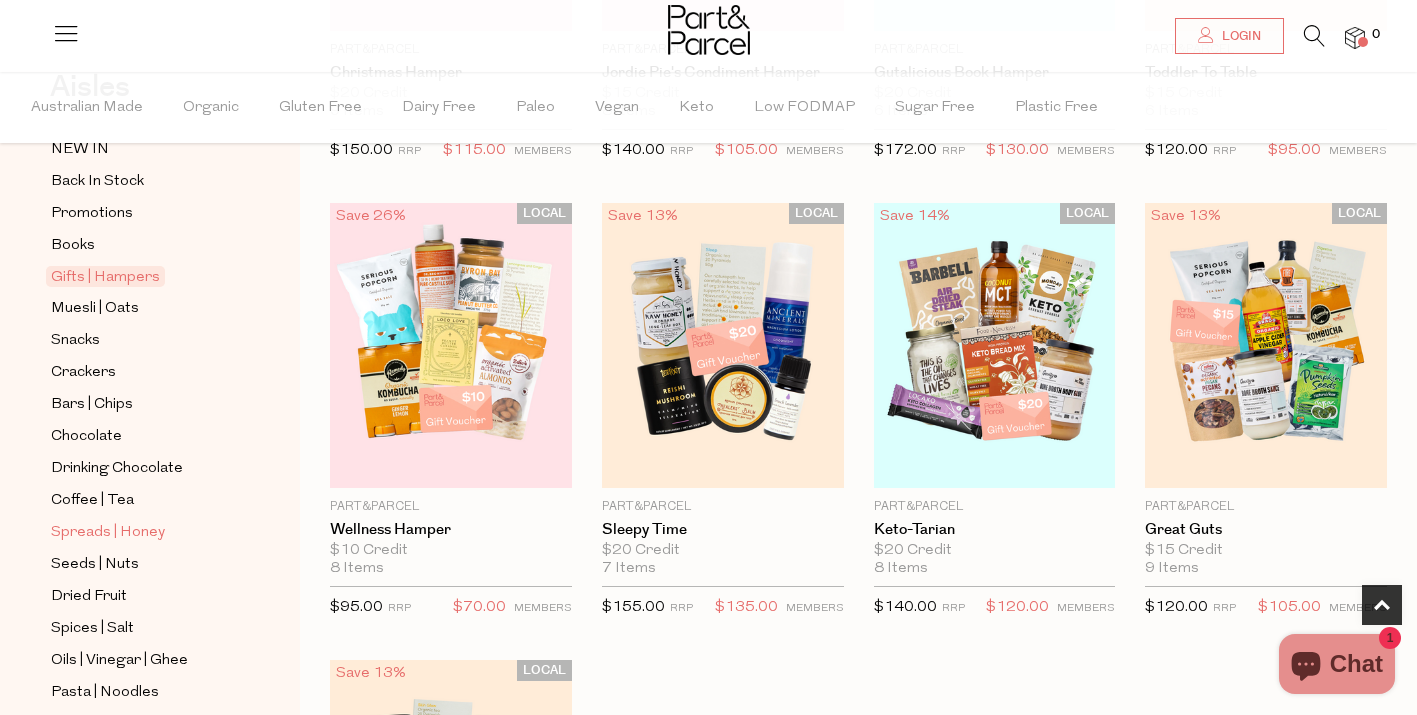 click on "Spreads | Honey" at bounding box center (108, 533) 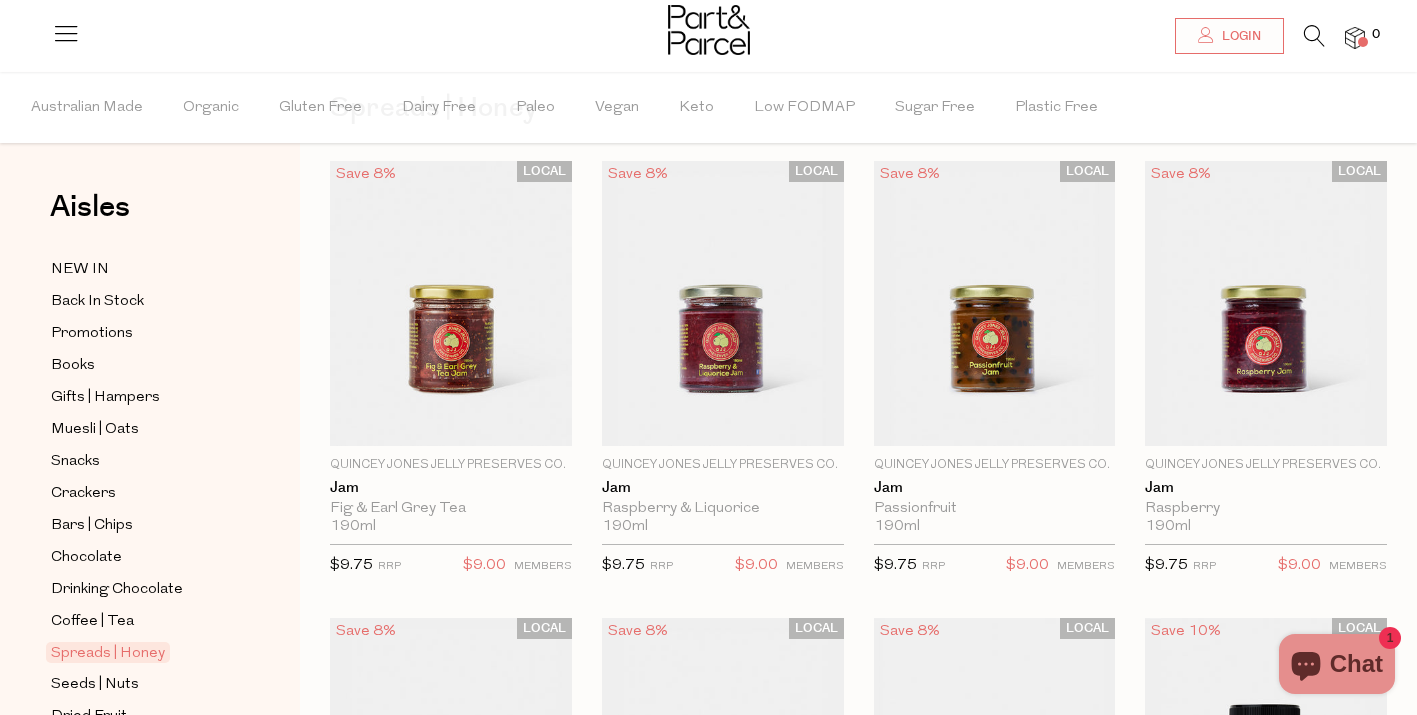 scroll, scrollTop: 89, scrollLeft: 0, axis: vertical 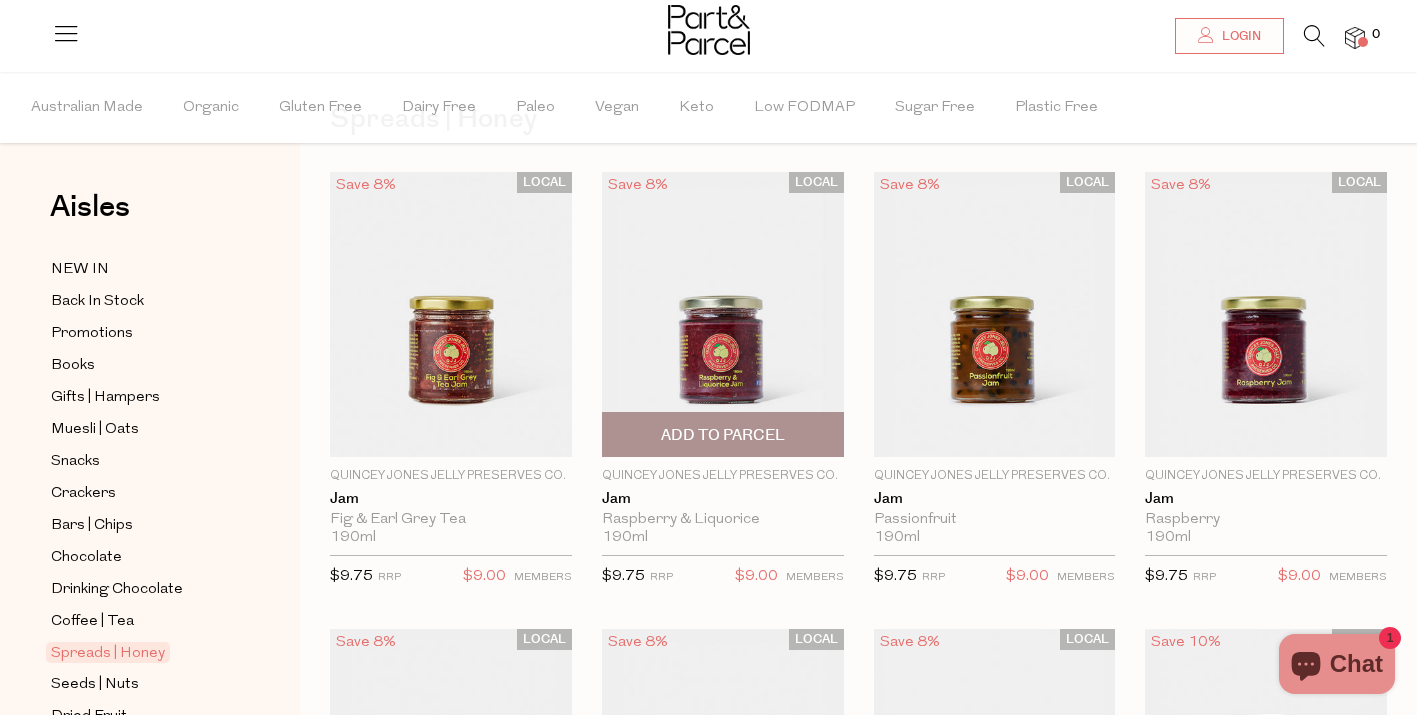 click at bounding box center [723, 314] 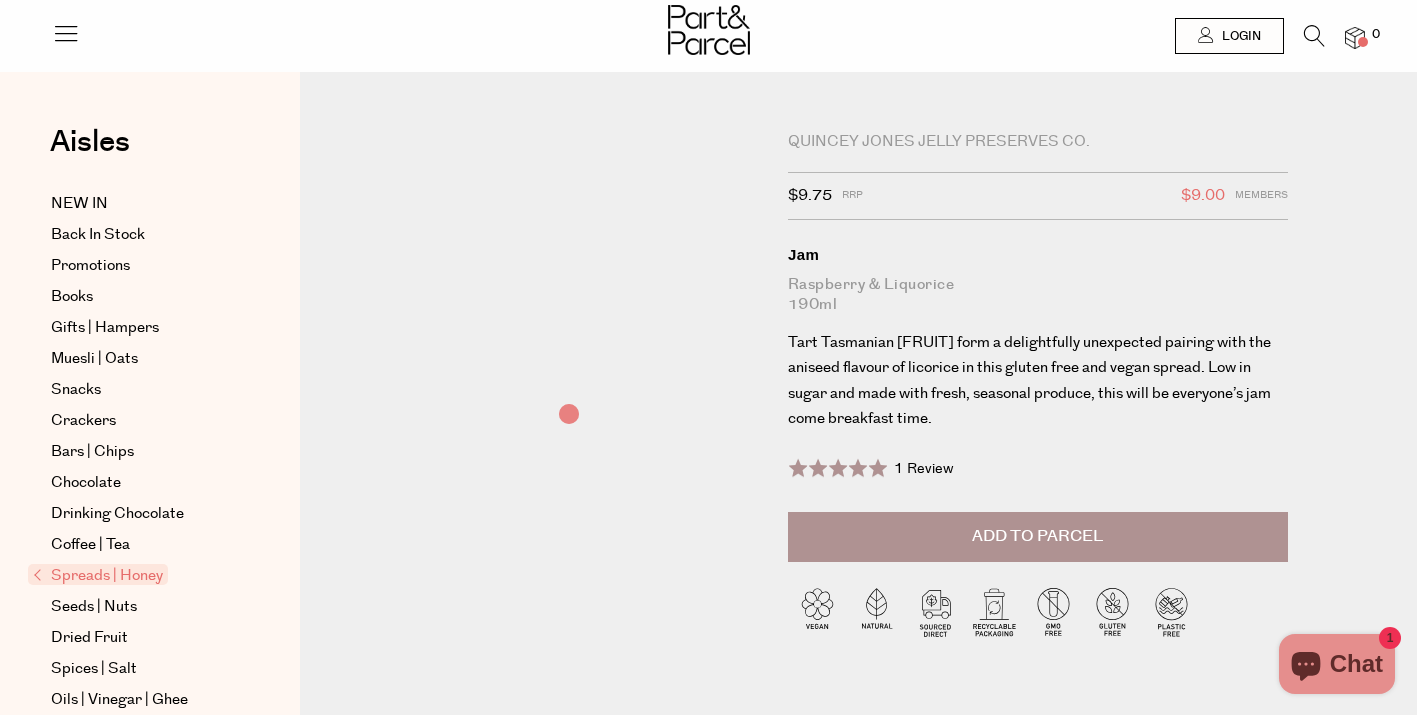 scroll, scrollTop: 0, scrollLeft: 0, axis: both 